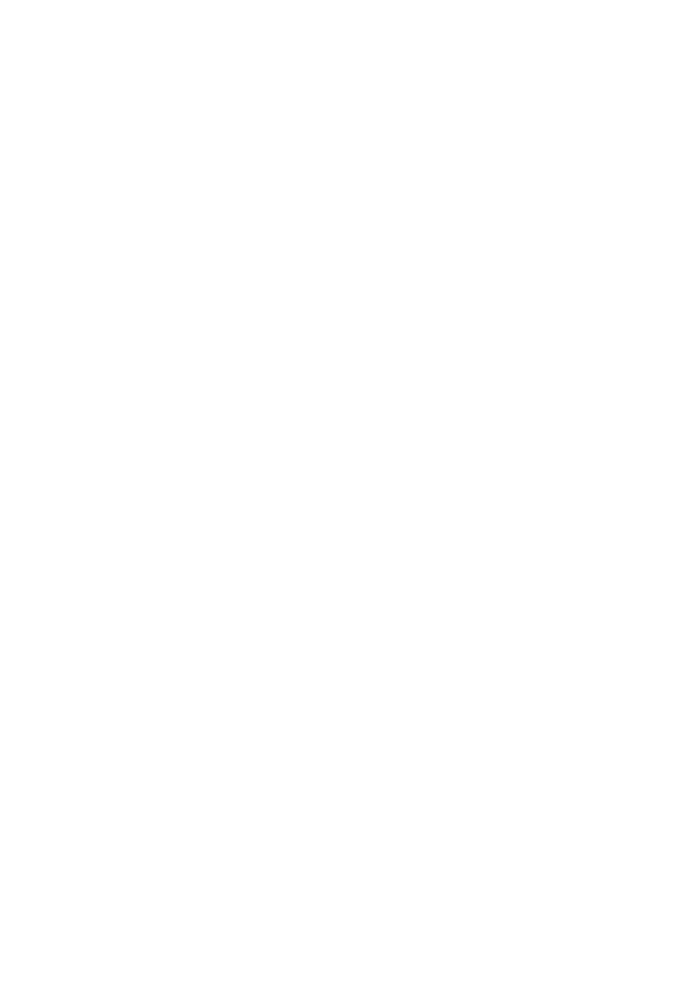 scroll, scrollTop: 0, scrollLeft: 0, axis: both 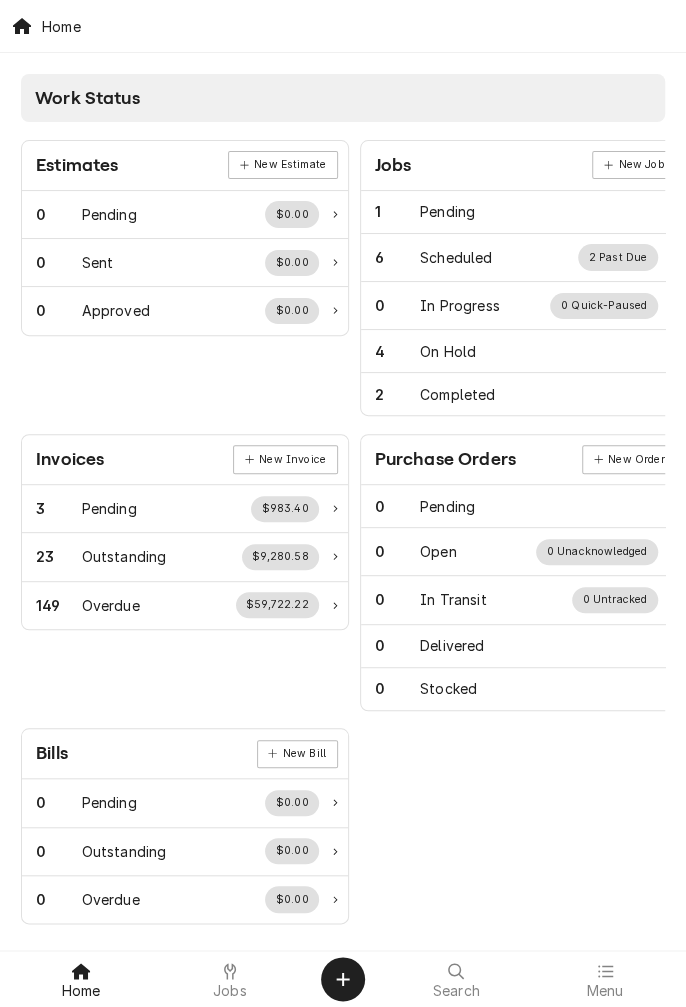 click on "Jobs" at bounding box center [230, 991] 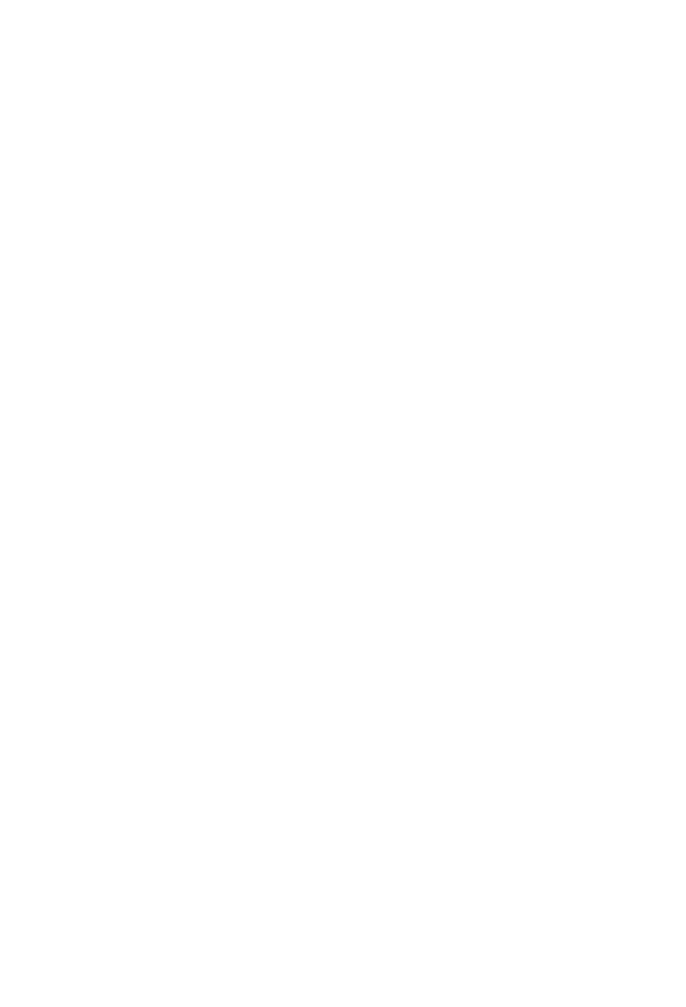 scroll, scrollTop: 0, scrollLeft: 0, axis: both 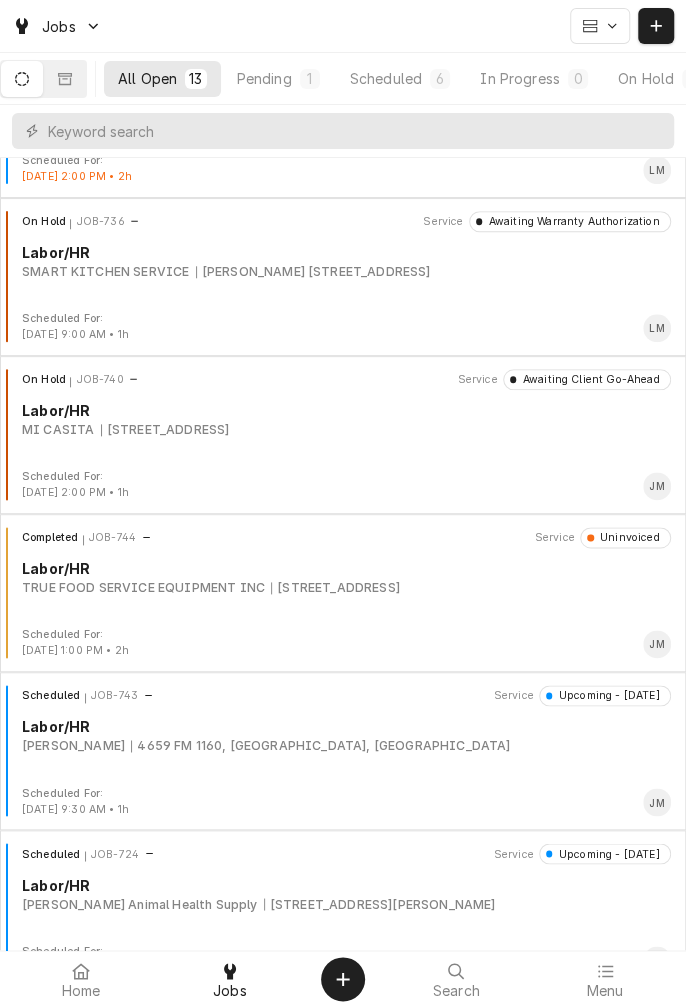 click on "Completed JOB-744 Service Uninvoiced Labor/HR TRUE FOOD SERVICE EQUIPMENT INC 38 Co Rd 318, Hallettsville, TX 77964" at bounding box center [343, 577] 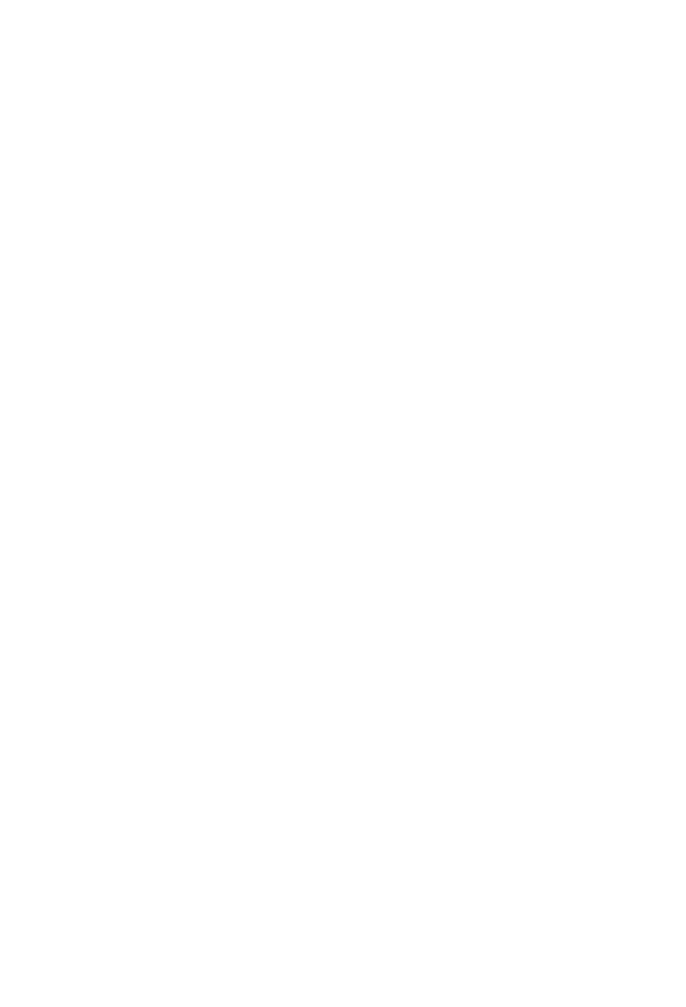 scroll, scrollTop: 0, scrollLeft: 0, axis: both 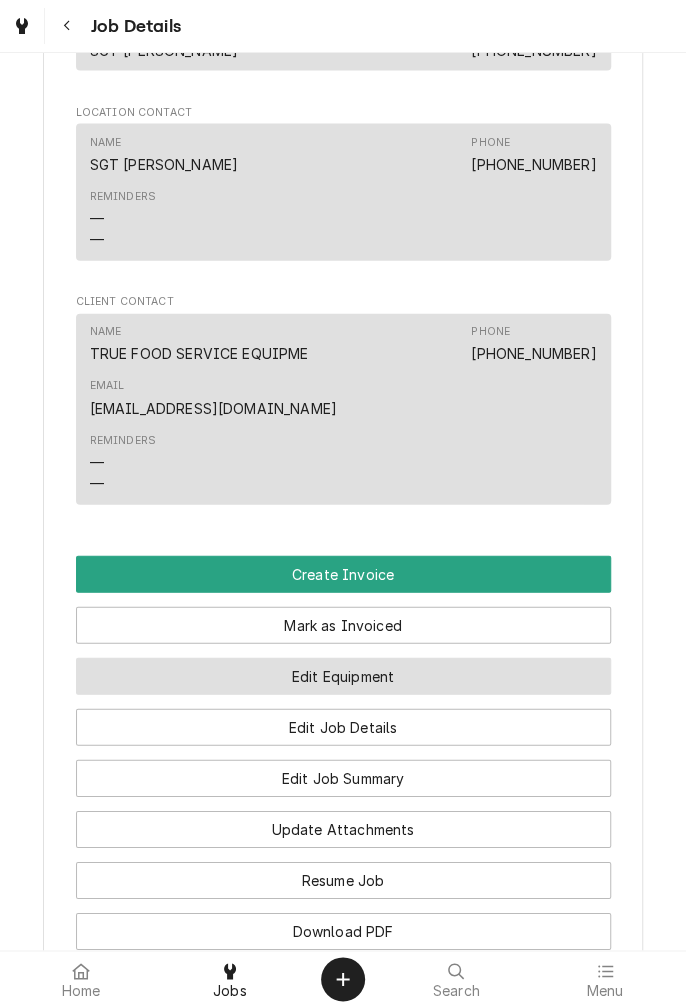 click on "Edit Equipment" at bounding box center [343, 676] 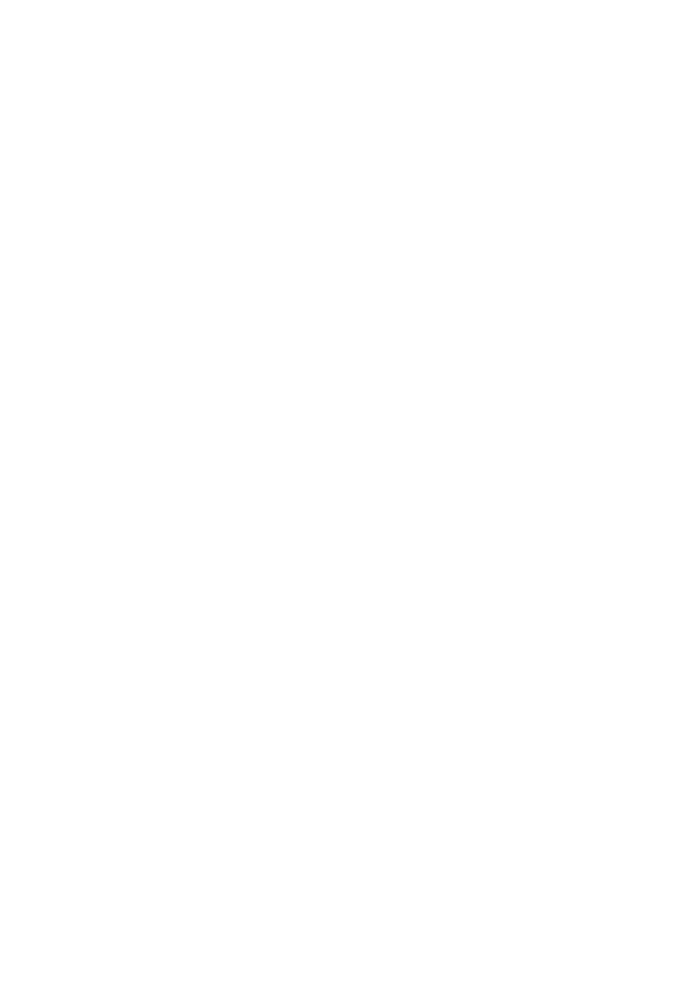 scroll, scrollTop: 0, scrollLeft: 0, axis: both 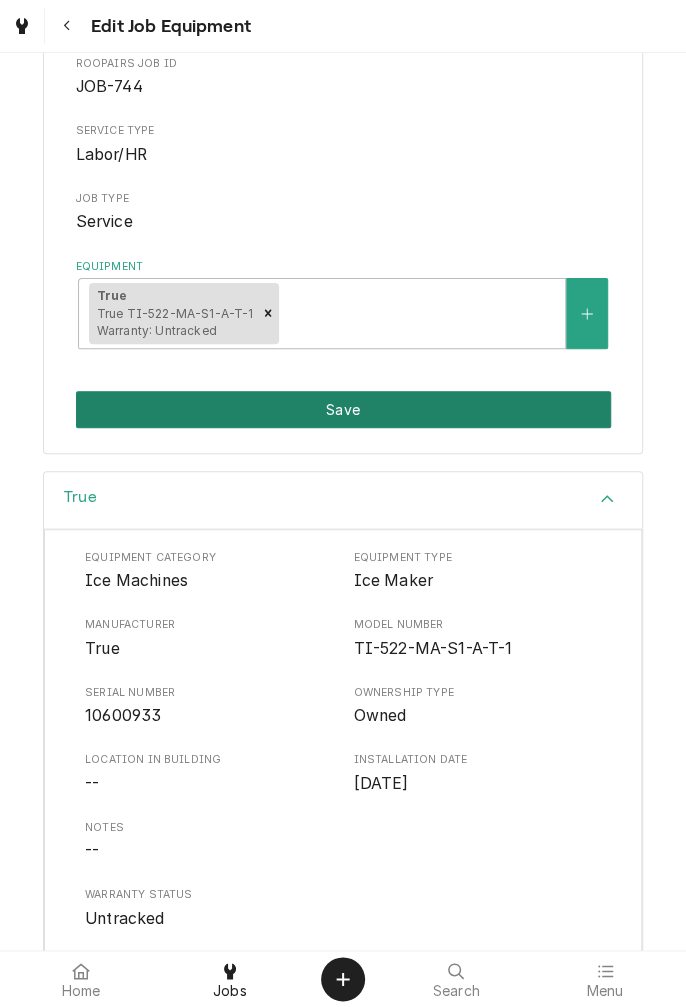 click on "Save" at bounding box center (343, 409) 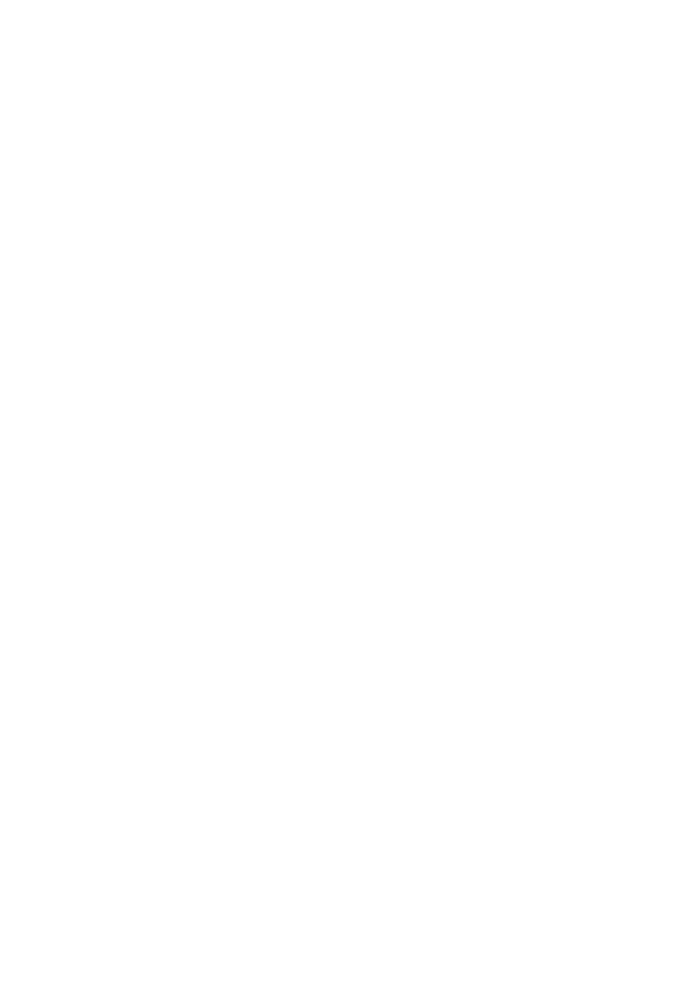scroll, scrollTop: 0, scrollLeft: 0, axis: both 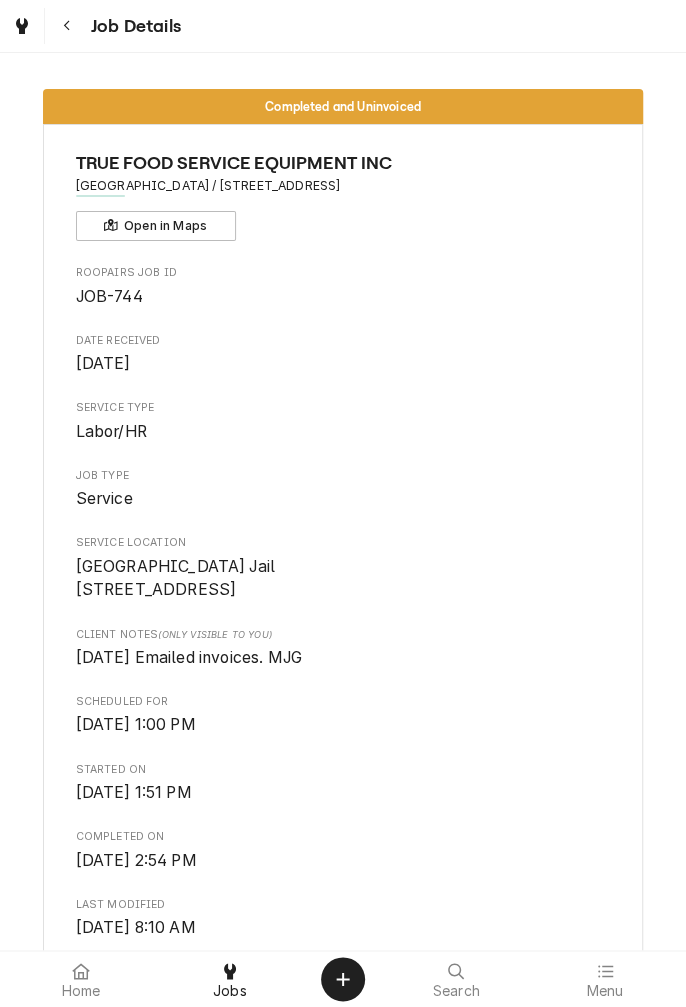 click at bounding box center [67, 26] 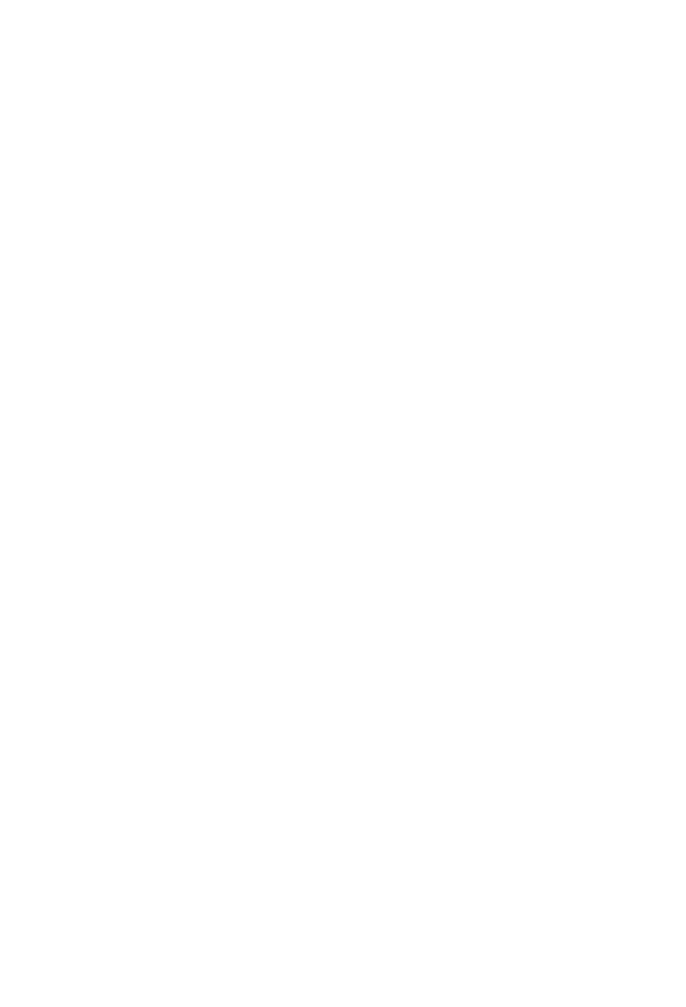 scroll, scrollTop: 0, scrollLeft: 0, axis: both 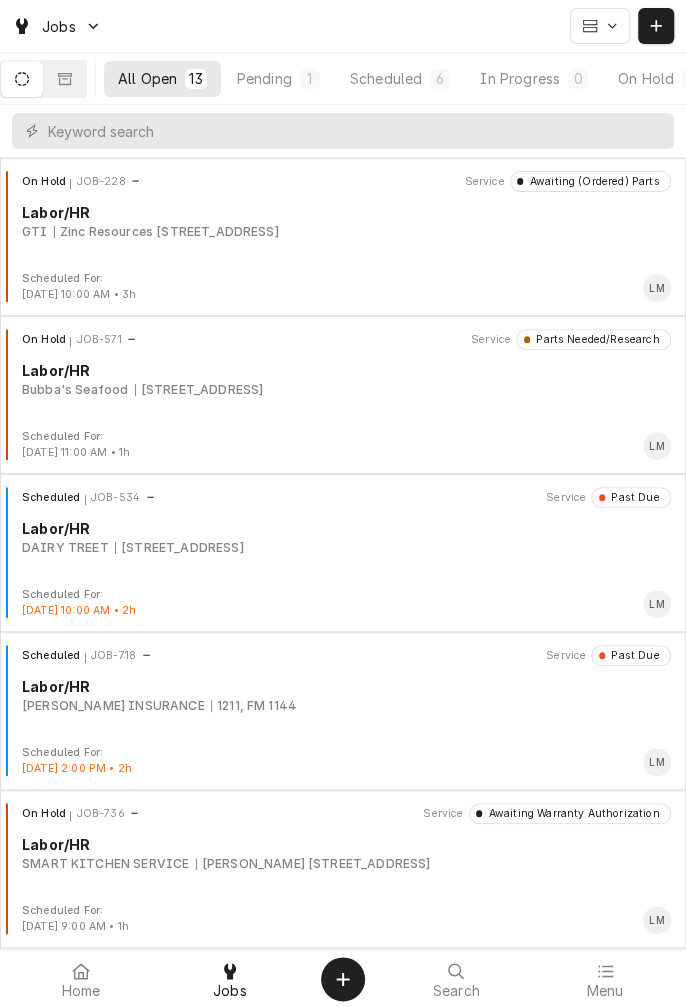 click 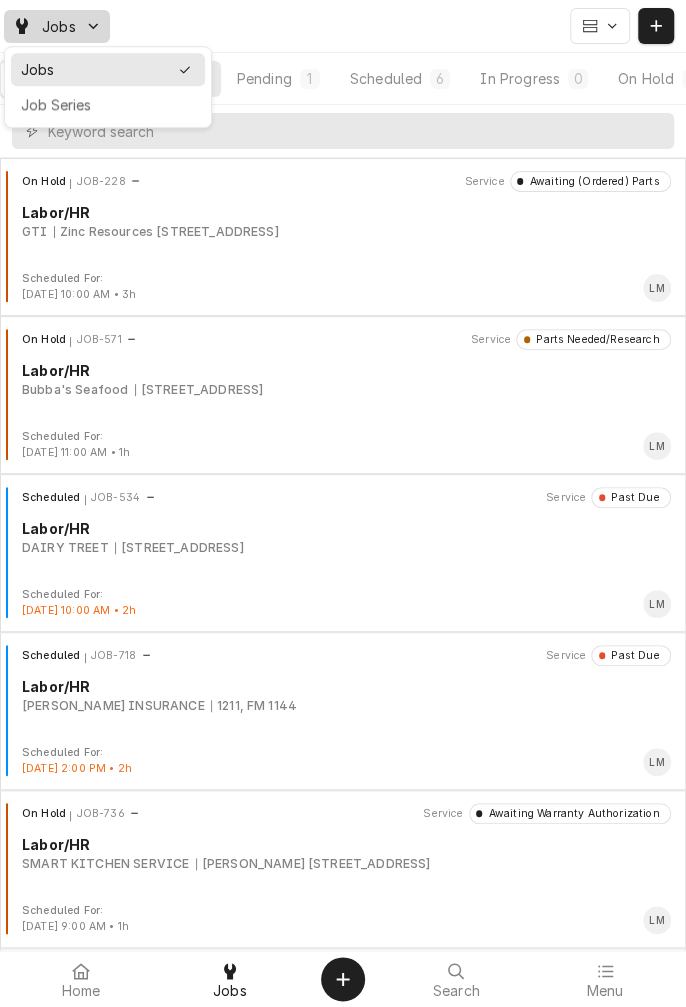 click on "Jobs   All Open 13 Pending 1 Scheduled 6 In Progress 0 On Hold 4 Completed 2 On Hold JOB-228 Service Awaiting (Ordered) Parts Labor/HR GTI Zinc Resources 1750 FM 1432, Victoria, TX 77905 Scheduled For: Mar 1st, 2025 - 10:00 AM • 3h LM On Hold JOB-571 Service Parts Needed/Research Labor/HR Bubba's Seafood 1604 Houston Hwy 1604 Houston Hwy, VICTORIA, TX 77901 Scheduled For: May 14th, 2025 - 11:00 AM • 1h LM Scheduled JOB-534 Service Past Due Labor/HR DAIRY TREET 3808 N. LAURENT, VICTORIA, TX 77901 Scheduled For: Jun 28th, 2025 - 10:00 AM • 2h LM Scheduled JOB-718 Service Past Due Labor/HR SPAHN INSURANCE 1211, FM 1144 Scheduled For: Jun 30th, 2025 - 2:00 PM • 2h LM On Hold JOB-736 Service Awaiting Warranty Authorization Labor/HR SMART KITCHEN SERVICE Travis Handcock 1215 Lower Mission Valley Rd, Victoria, TX 77901 Scheduled For: Jul 3rd, 2025 - 9:00 AM • 1h LM On Hold JOB-740 Service Awaiting Client Go-Ahead Labor/HR MI CASITA 609 E RIO GRANDE, VICTORIA, TX 77901 JM Completed" at bounding box center (343, 503) 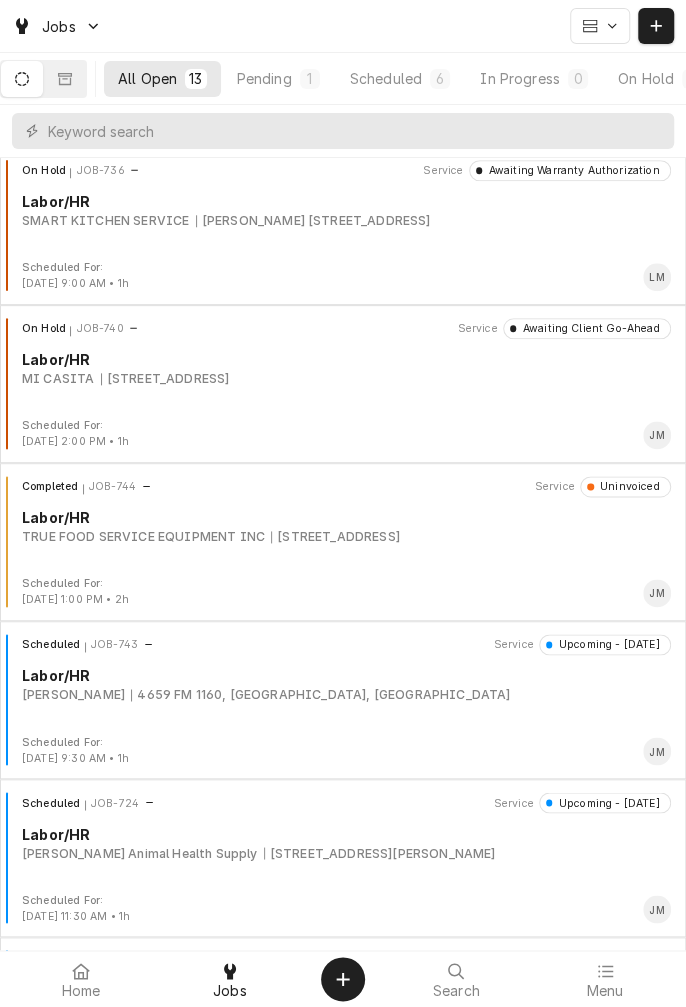 scroll, scrollTop: 645, scrollLeft: 0, axis: vertical 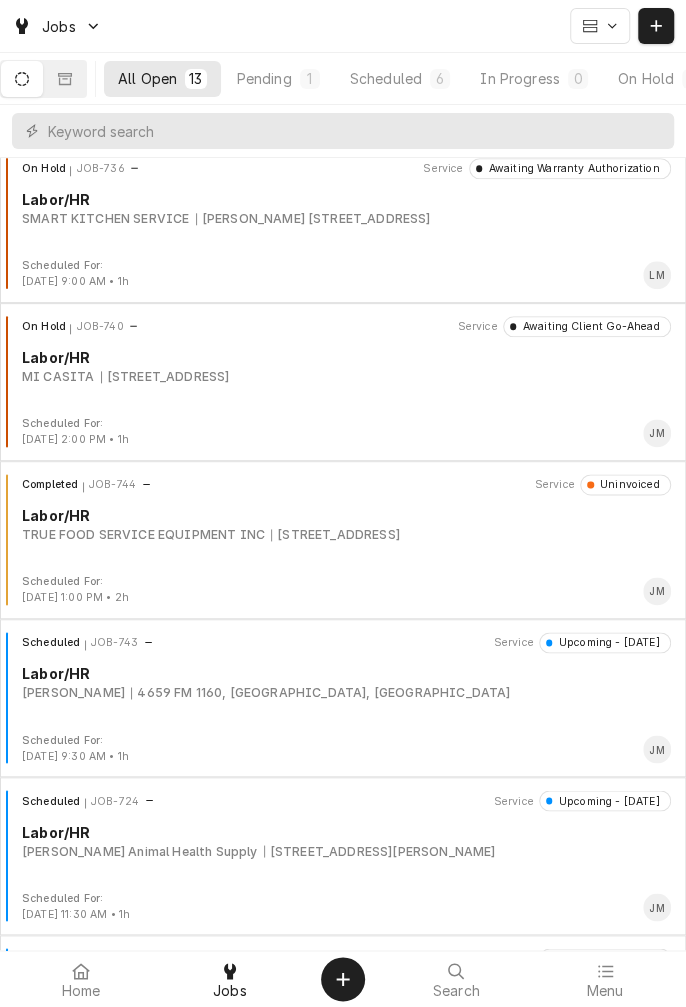 click on "Scheduled JOB-743 Service Upcoming - Today Labor/HR Marieli Duvara 4659 FM 1160, Louise, TX Scheduled For: Jul 10th, 2025 - 9:30 AM • 1h JM" at bounding box center (343, 698) 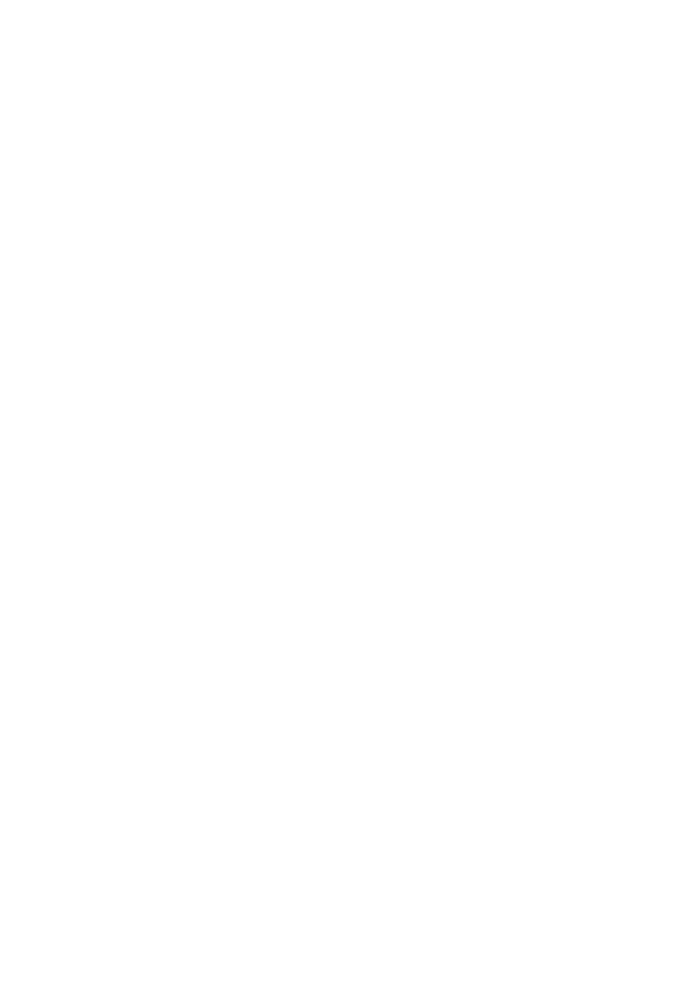 scroll, scrollTop: 0, scrollLeft: 0, axis: both 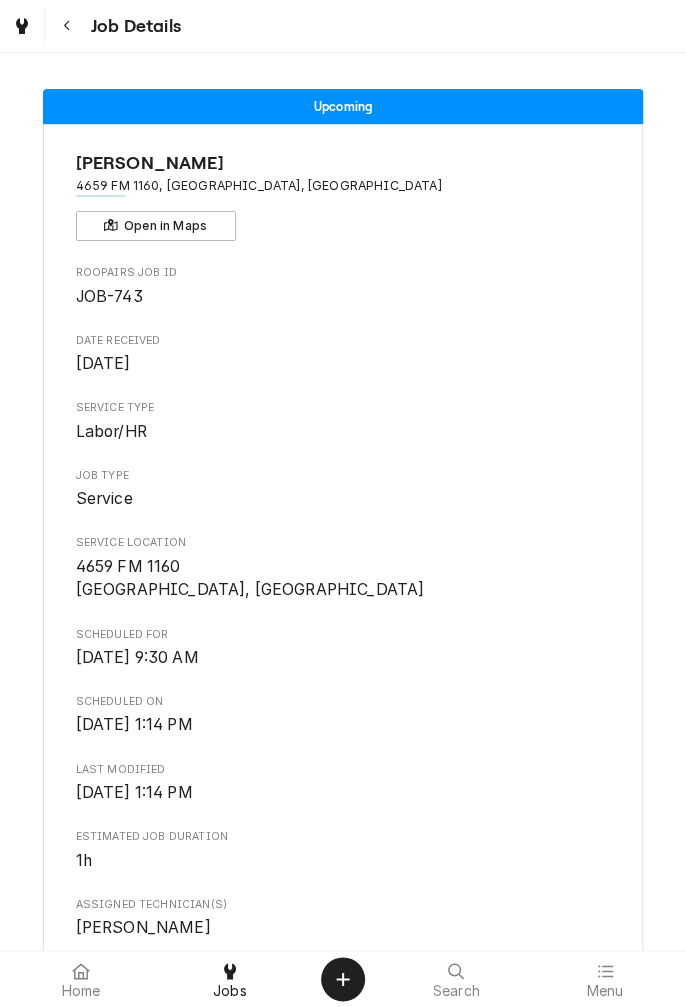 click at bounding box center [67, 26] 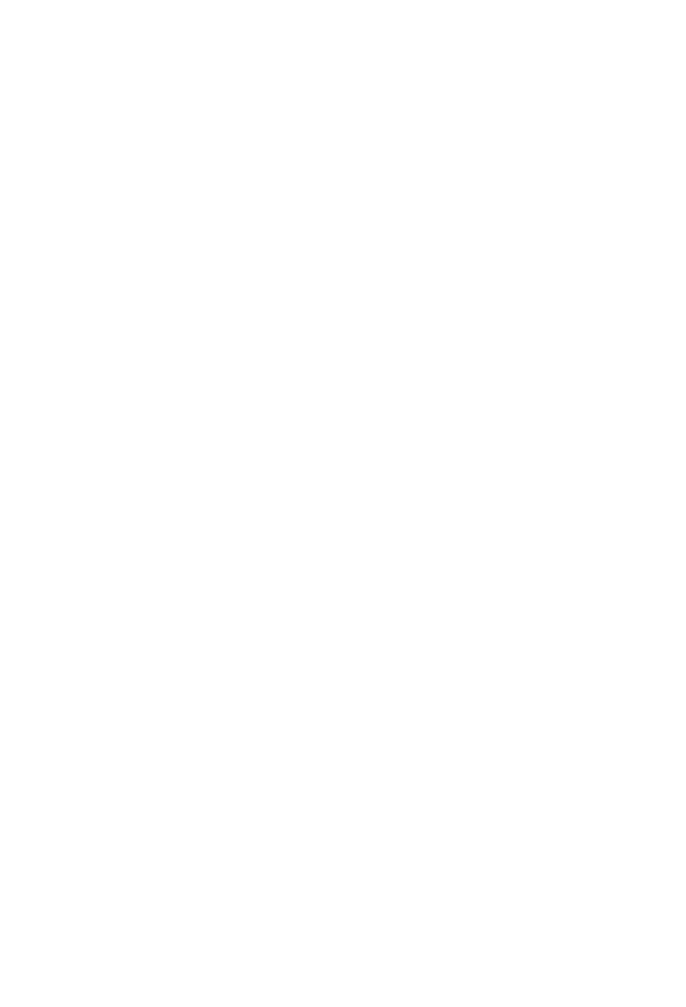 scroll, scrollTop: 0, scrollLeft: 0, axis: both 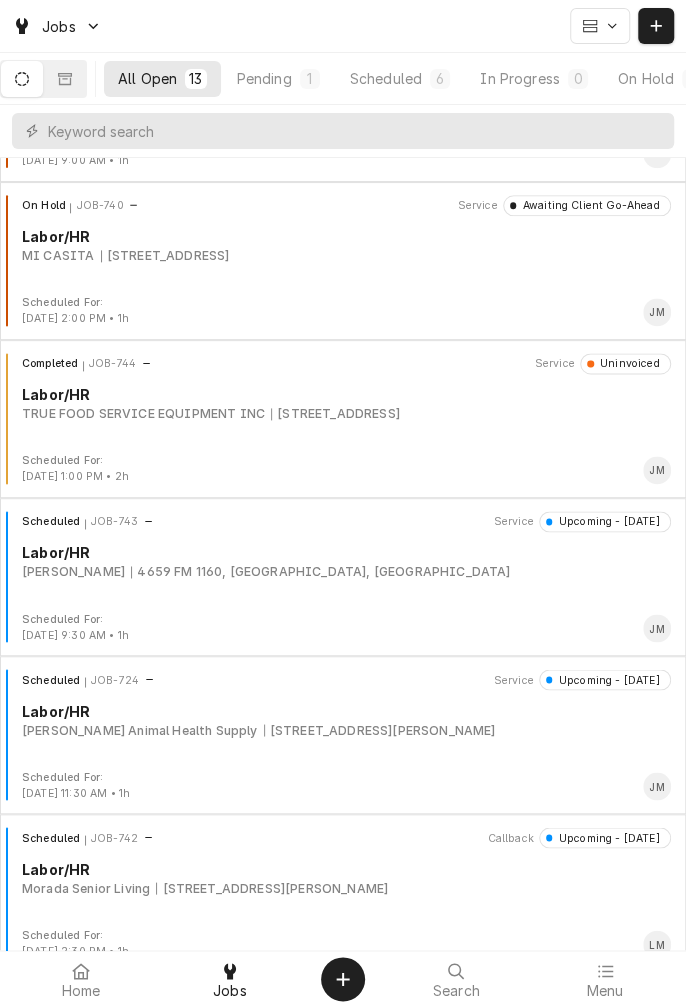 click on "215 W Main, Edna, TX 77957" at bounding box center (380, 730) 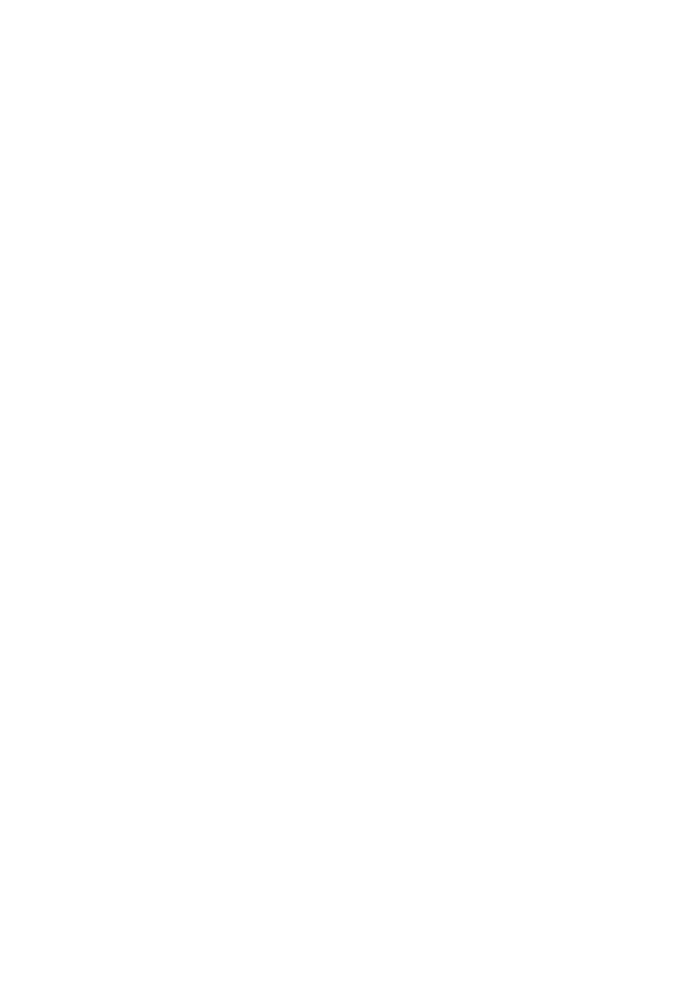 scroll, scrollTop: 0, scrollLeft: 0, axis: both 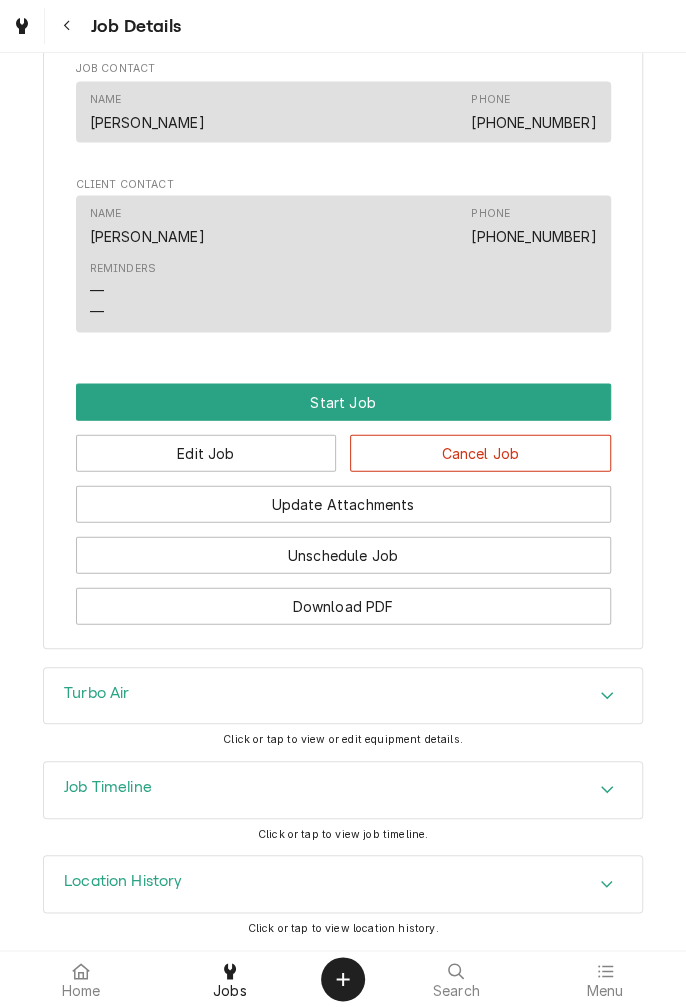 click at bounding box center [607, 696] 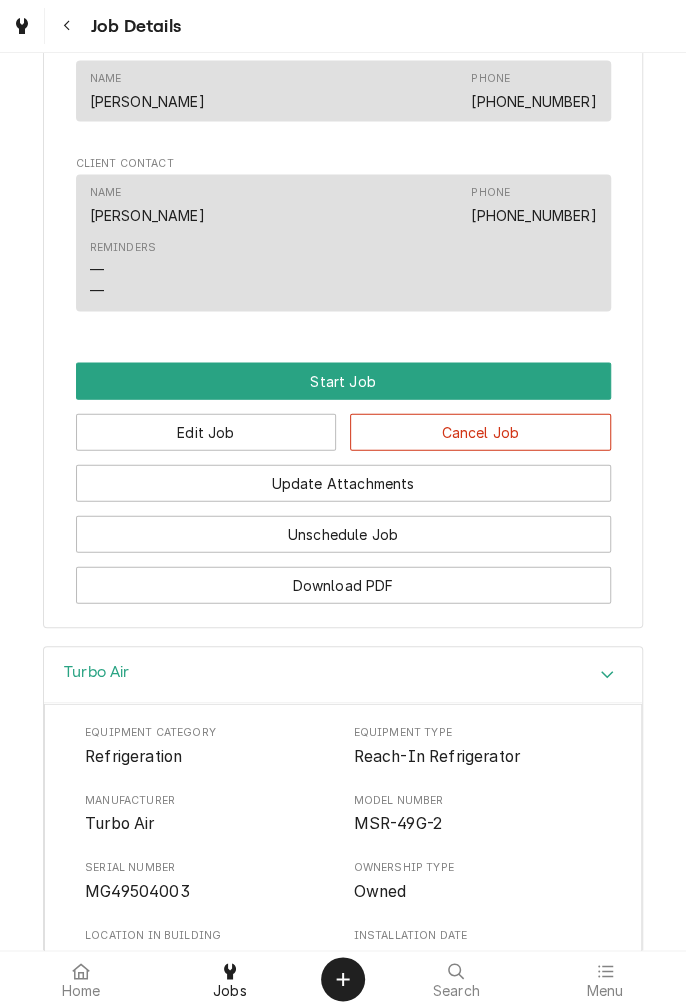 click on "Reach-In Refrigerator" at bounding box center [437, 755] 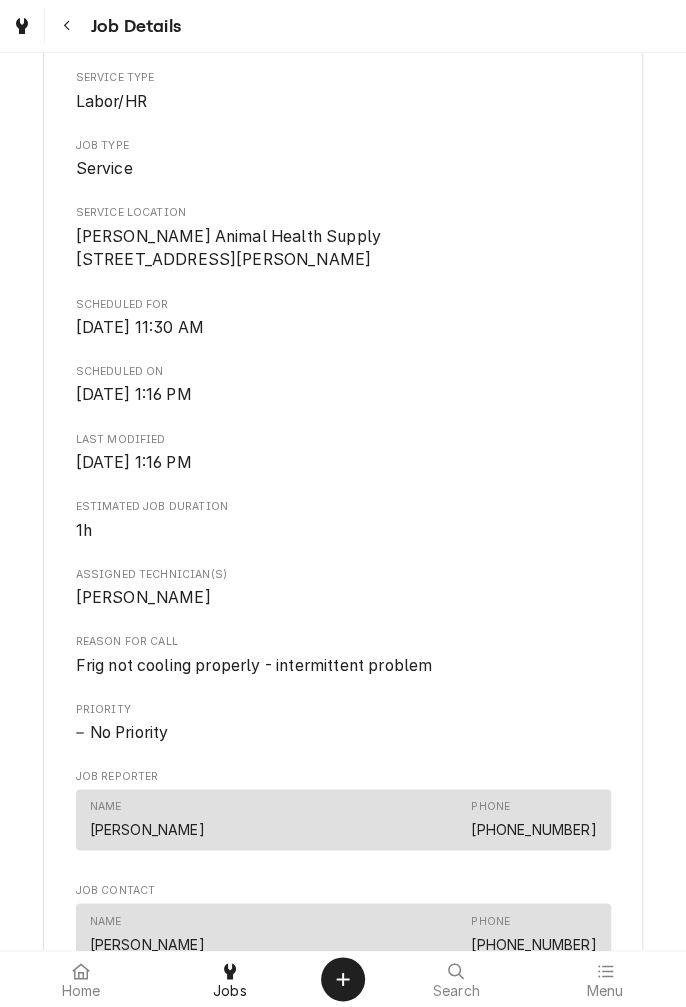 scroll, scrollTop: 332, scrollLeft: 0, axis: vertical 